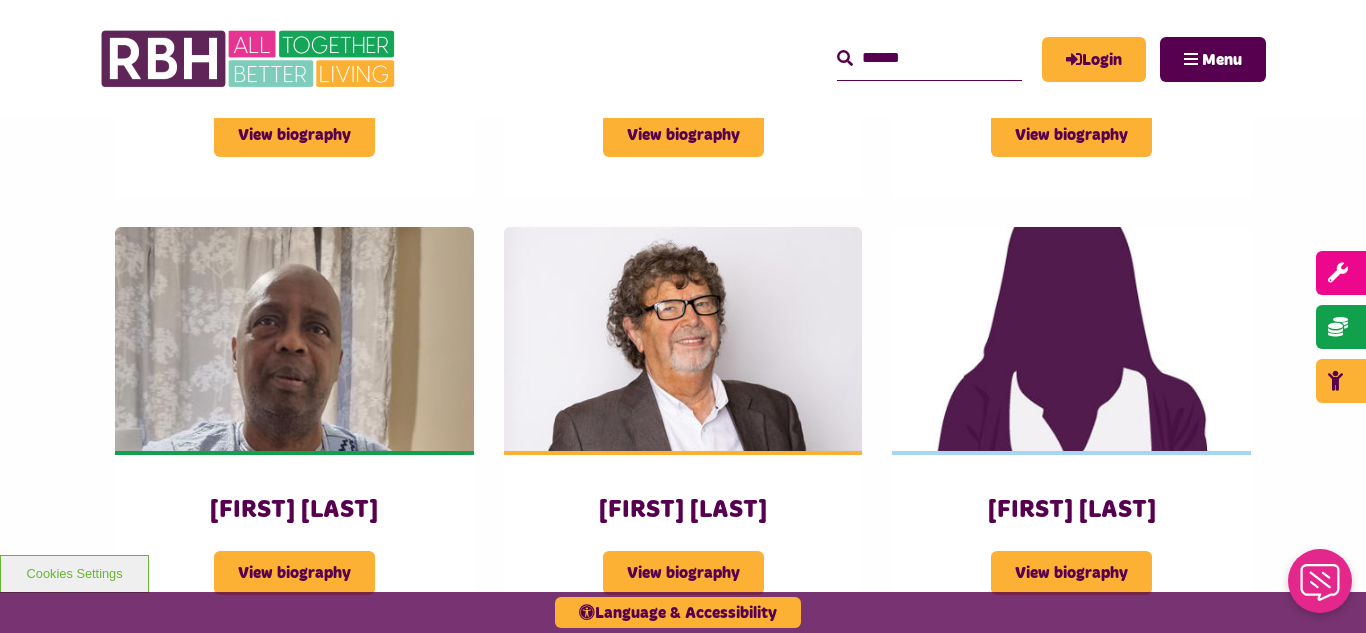 scroll, scrollTop: 0, scrollLeft: 0, axis: both 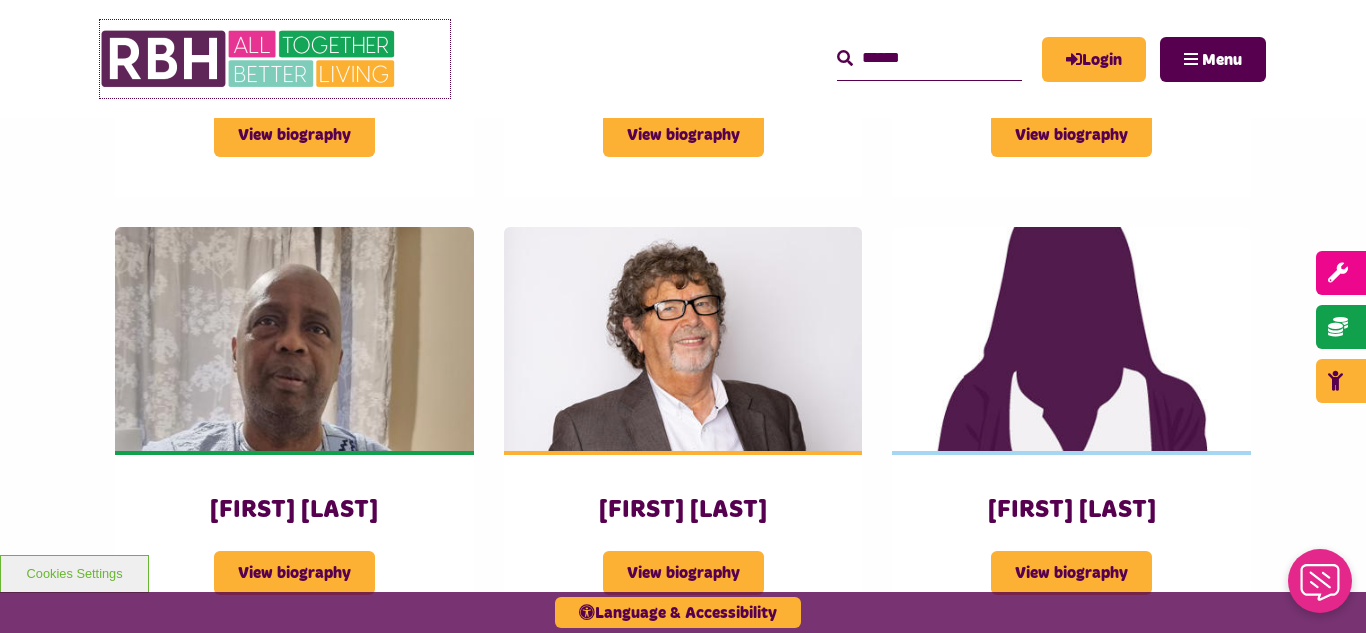 click at bounding box center [250, 59] 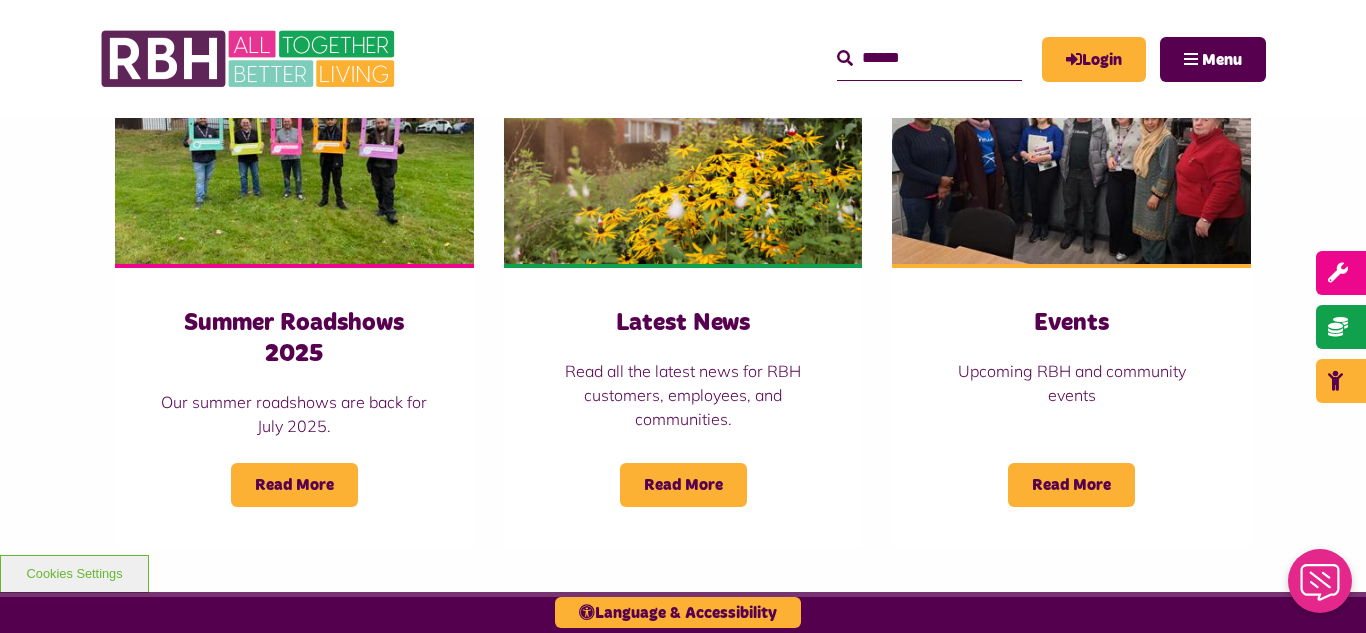 scroll, scrollTop: 1440, scrollLeft: 0, axis: vertical 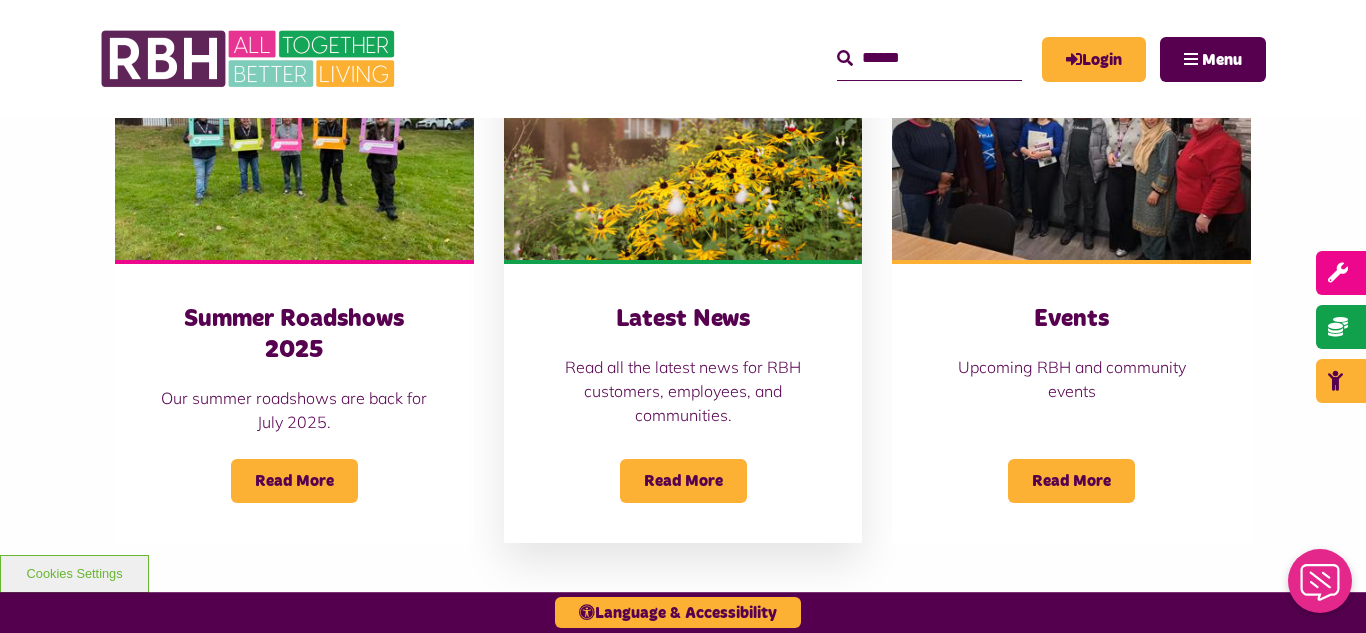 click at bounding box center [683, 148] 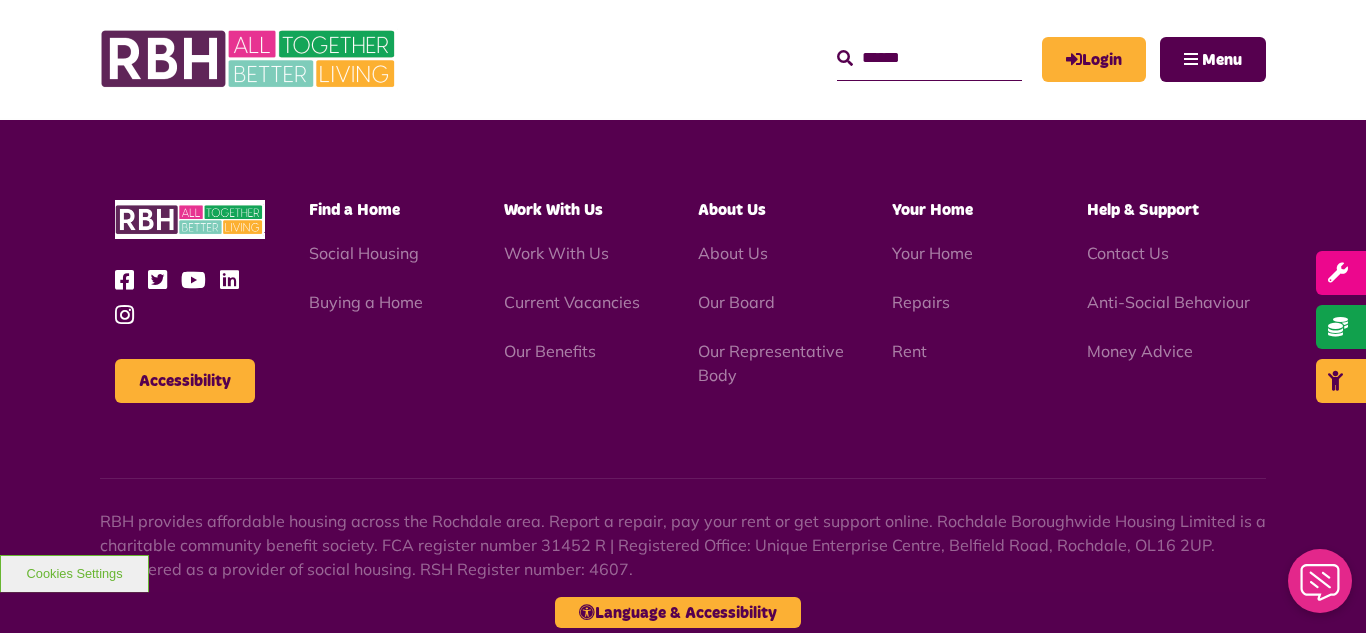scroll, scrollTop: 2177, scrollLeft: 0, axis: vertical 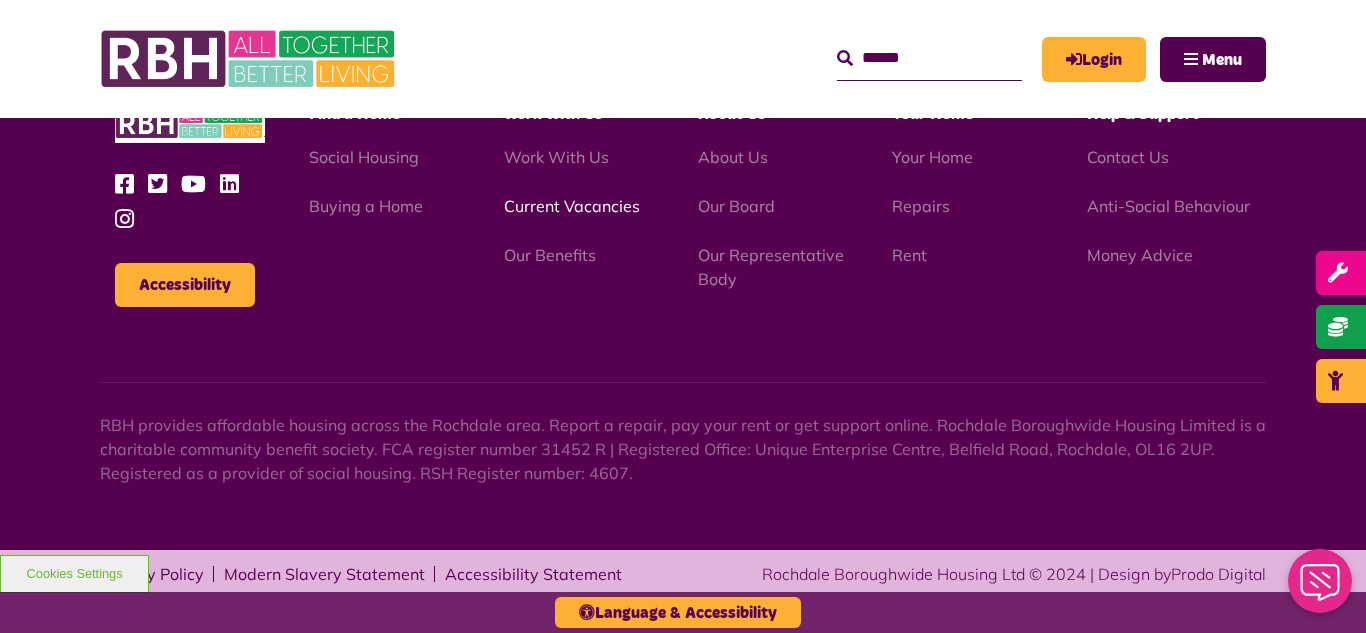 click on "Current Vacancies" at bounding box center [572, 206] 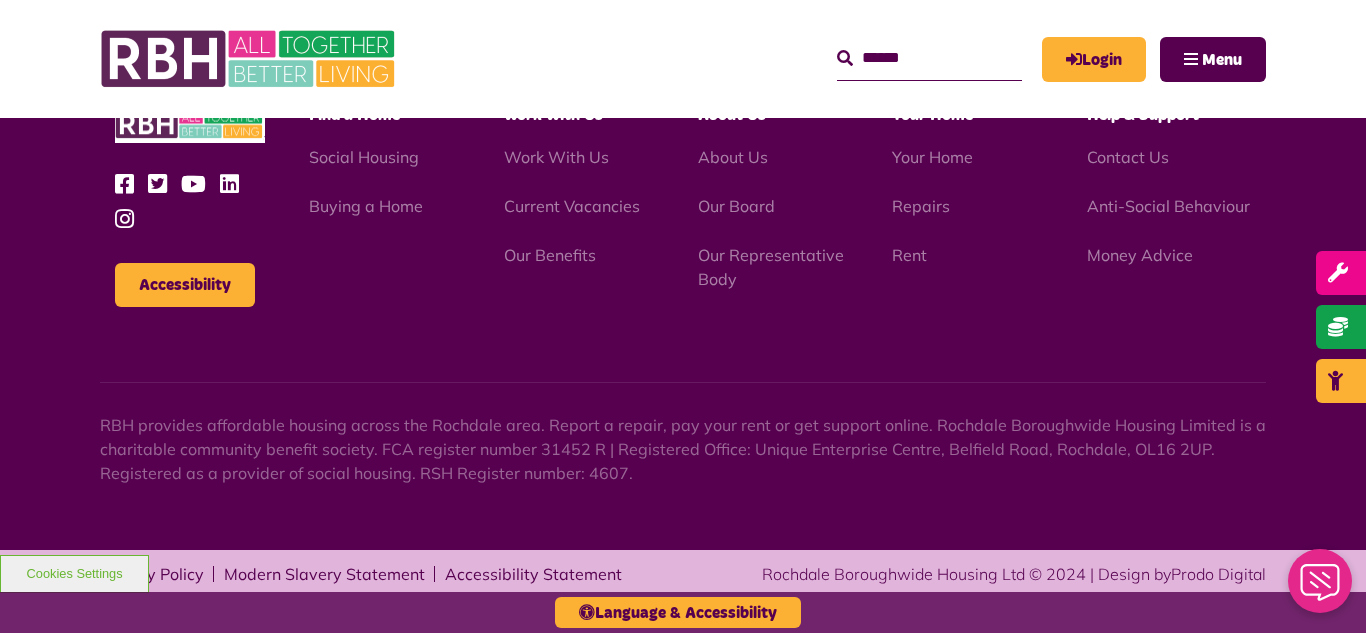 scroll, scrollTop: 2831, scrollLeft: 0, axis: vertical 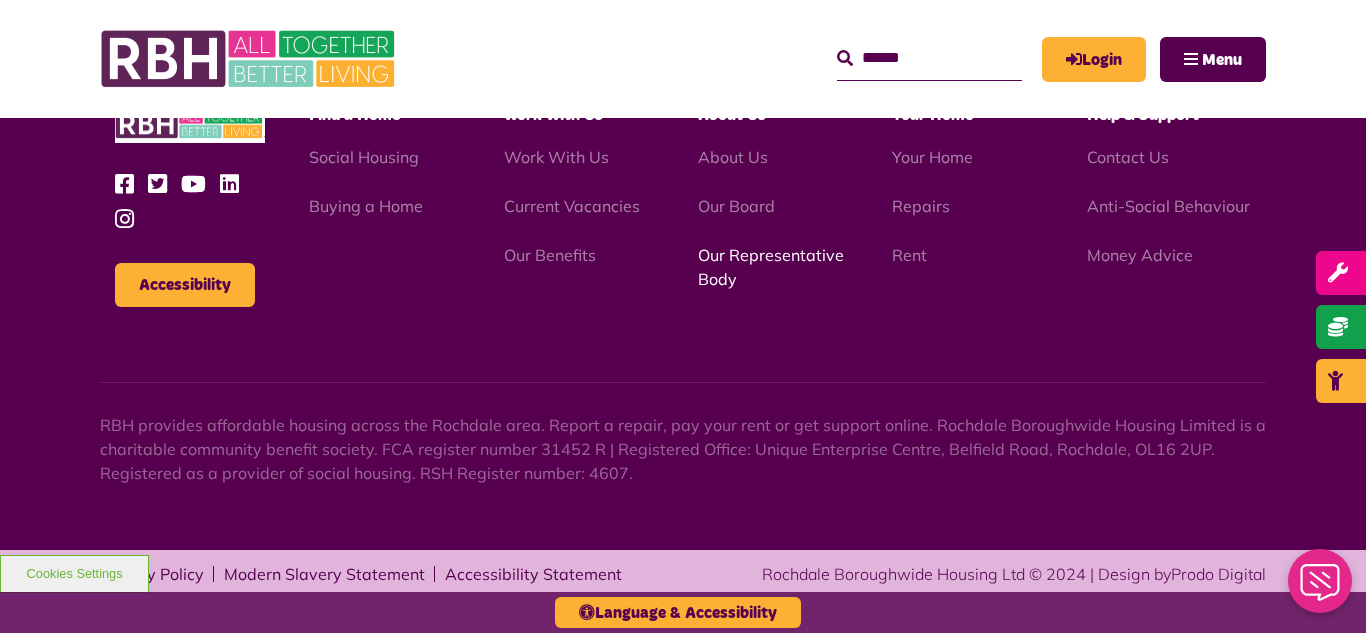 click on "Our Representative Body" at bounding box center [771, 267] 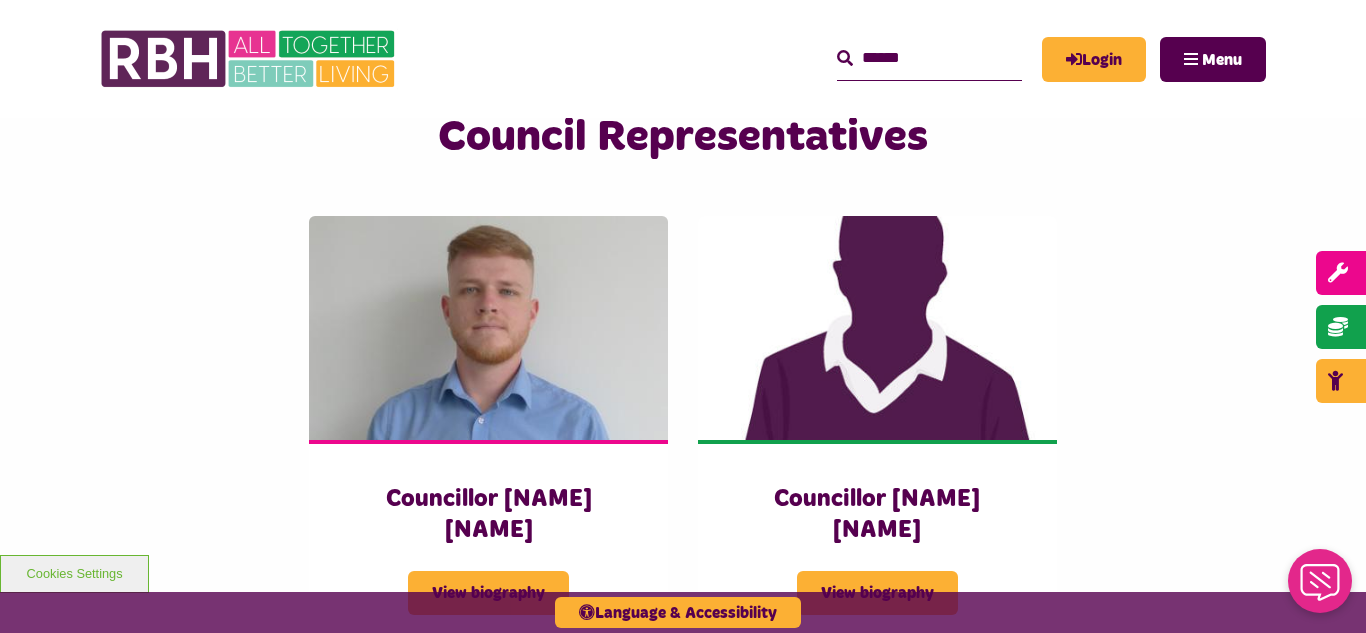 scroll, scrollTop: 4280, scrollLeft: 0, axis: vertical 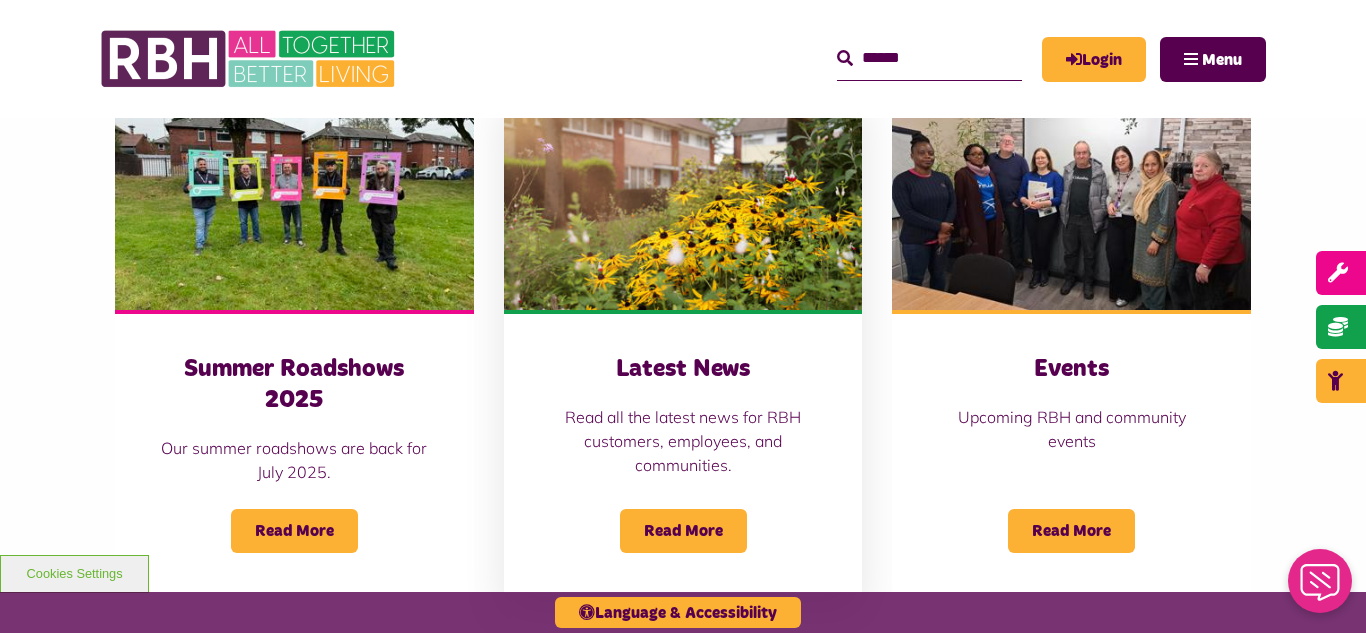 click at bounding box center (683, 198) 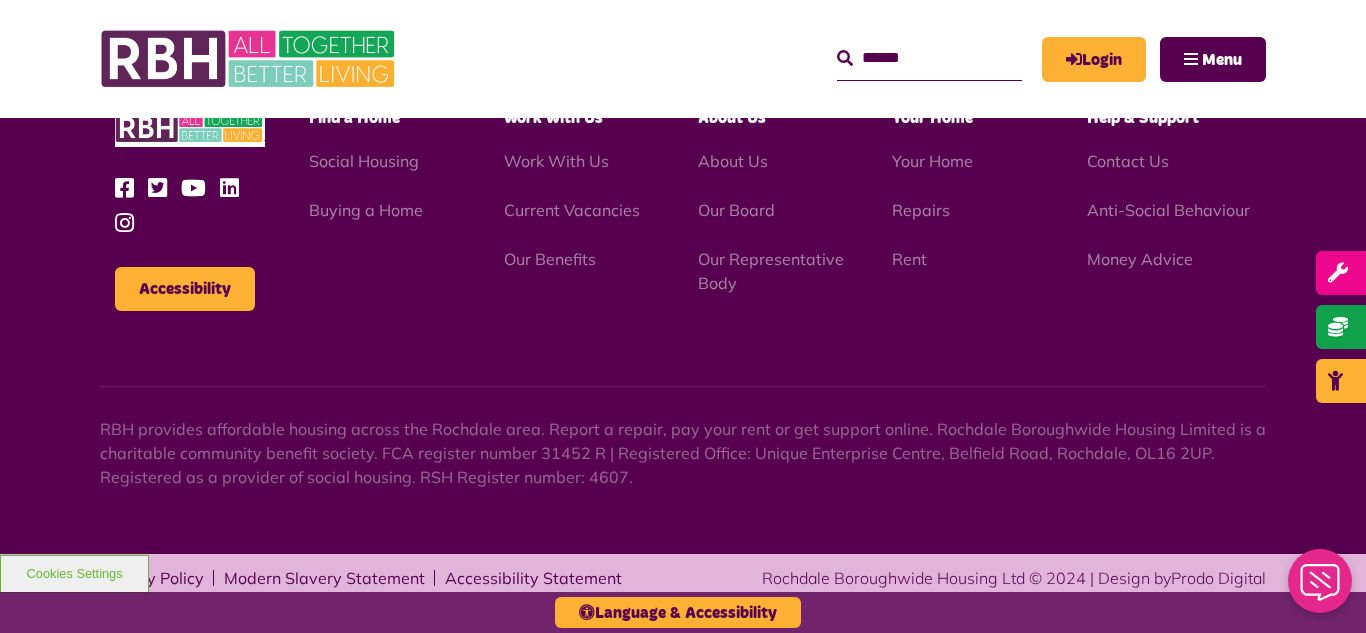 scroll, scrollTop: 2177, scrollLeft: 0, axis: vertical 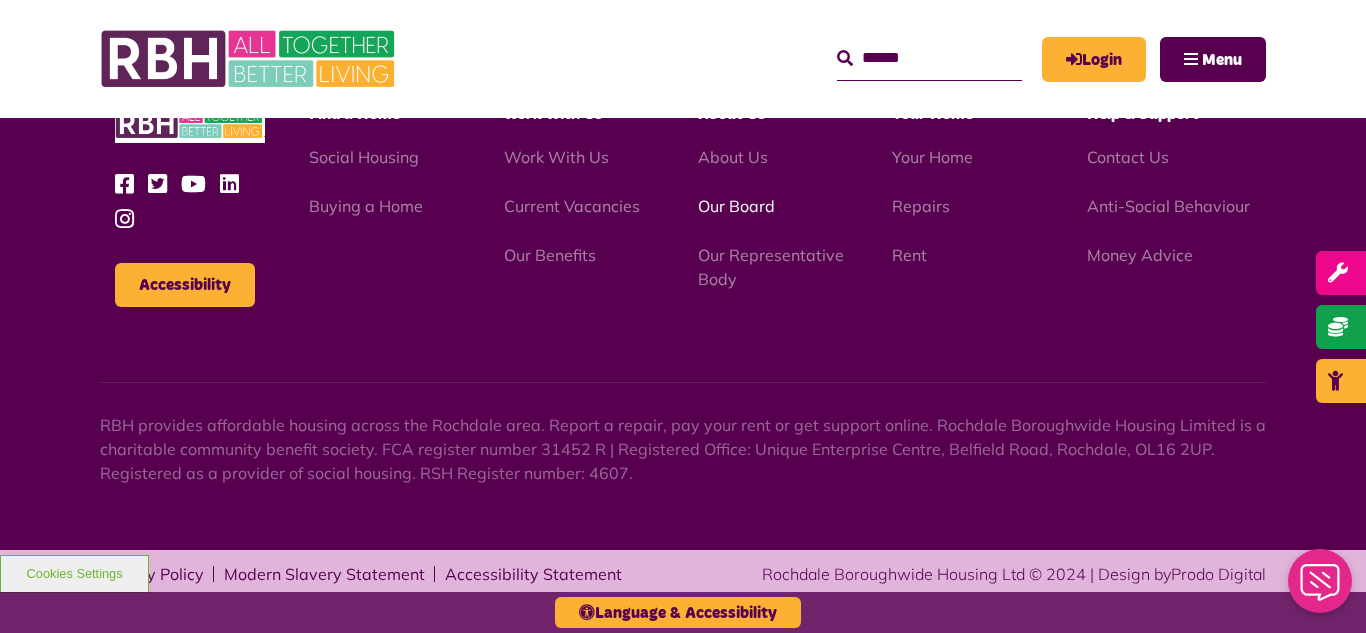 click on "Our Board" at bounding box center [736, 206] 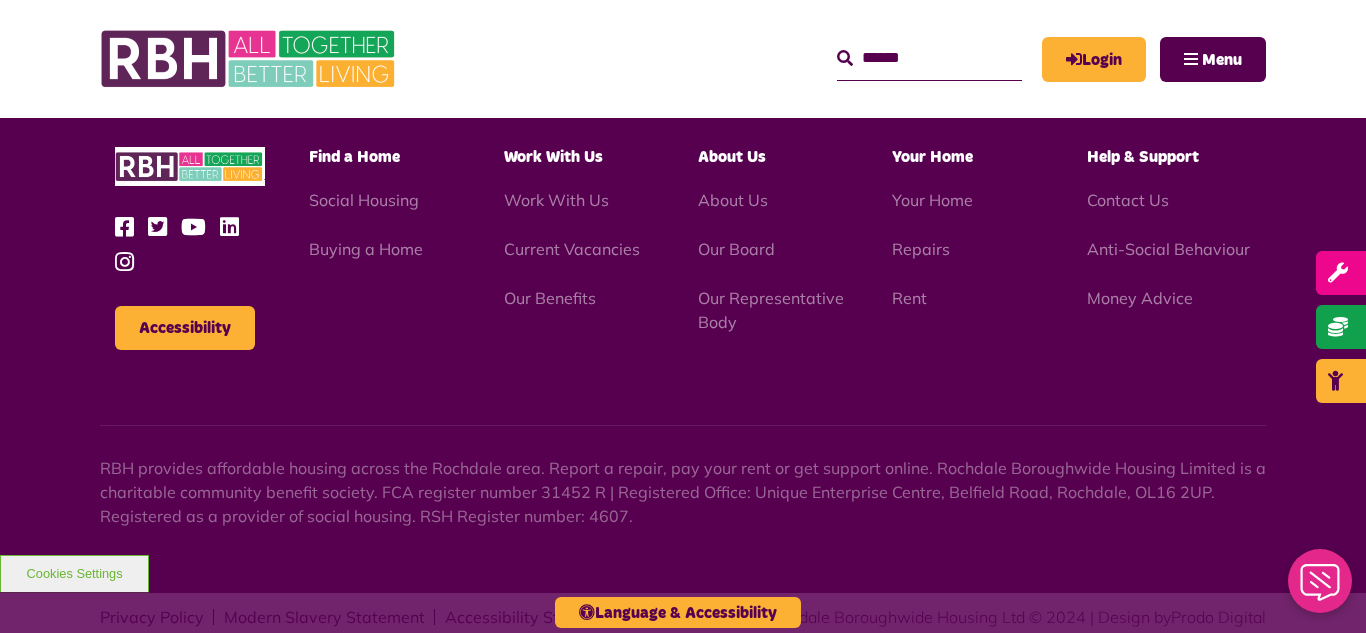 scroll, scrollTop: 5252, scrollLeft: 0, axis: vertical 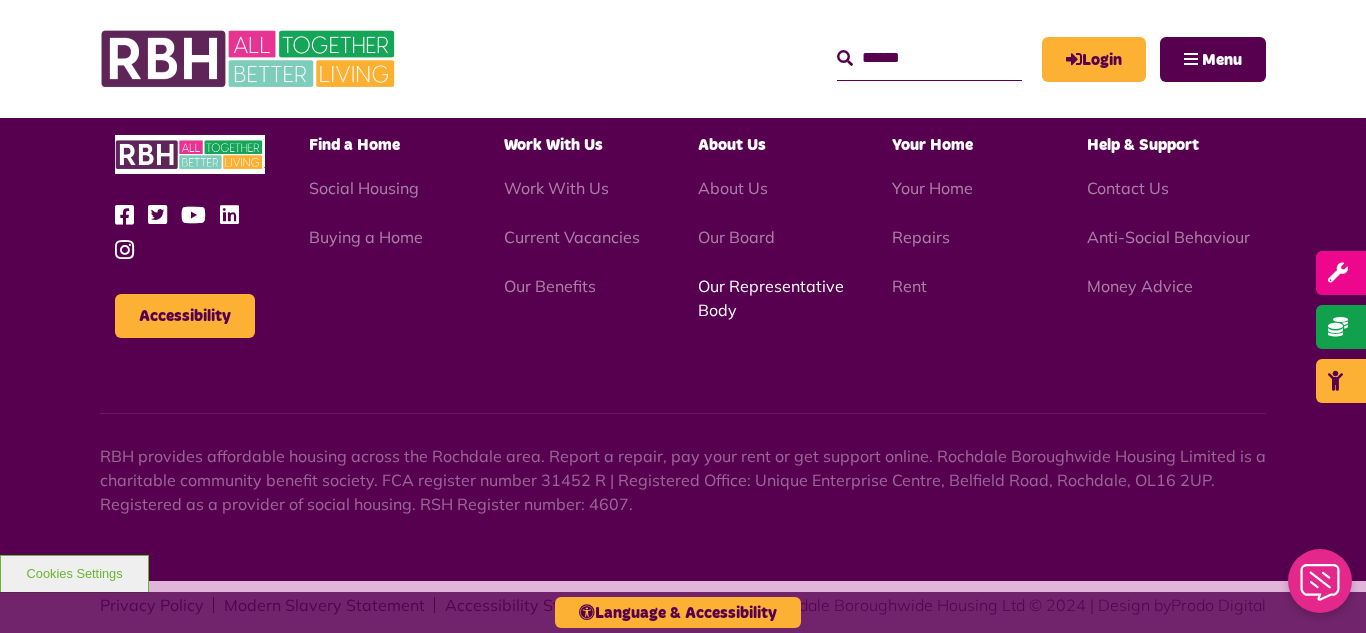 click on "Our Representative Body" at bounding box center (771, 298) 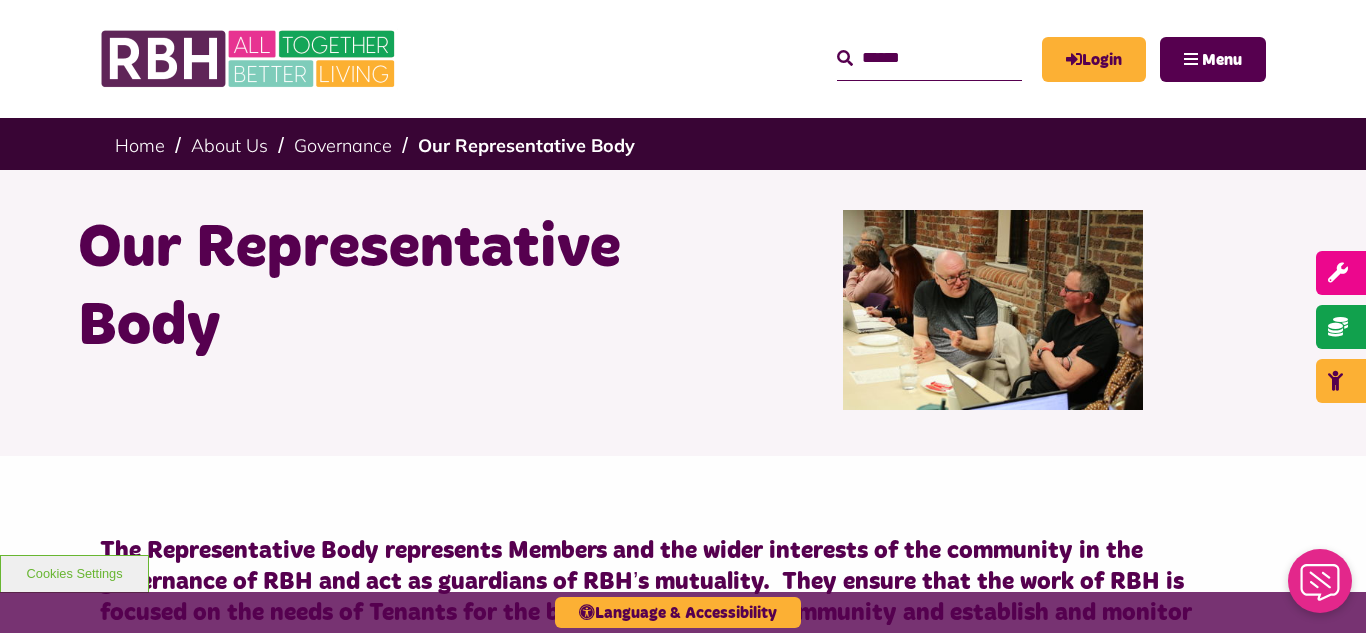 scroll, scrollTop: 0, scrollLeft: 0, axis: both 